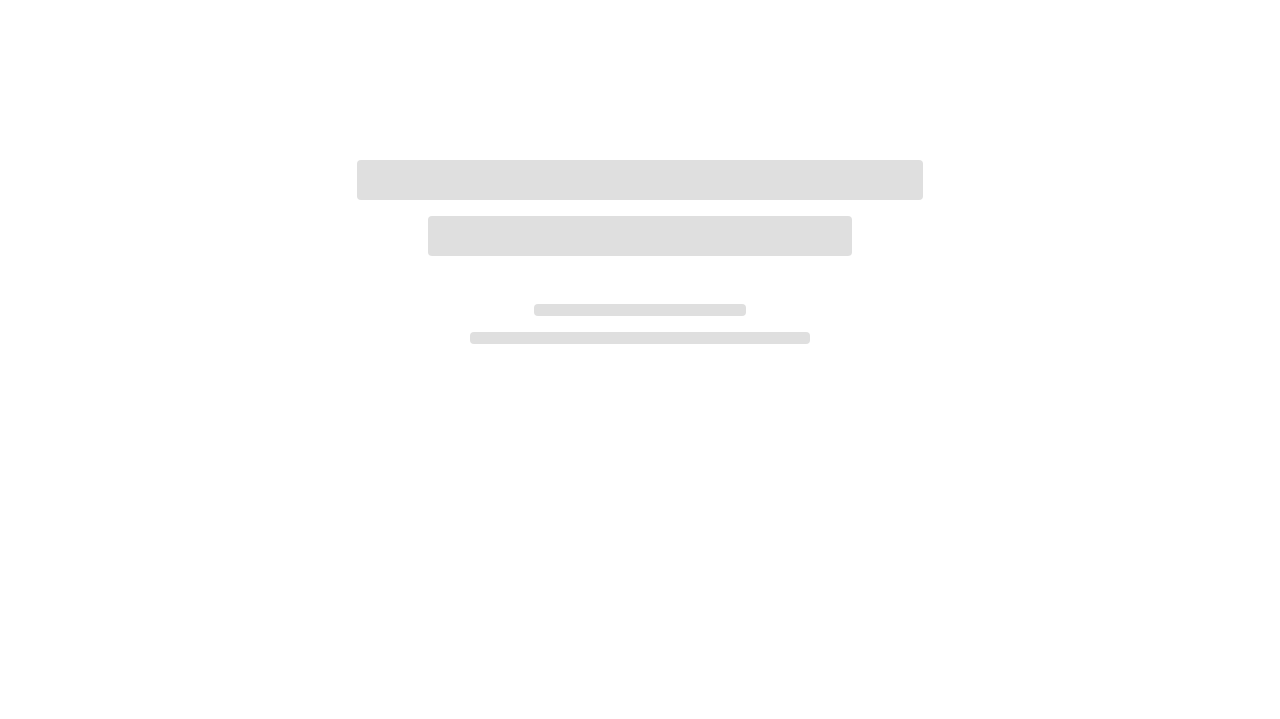 scroll, scrollTop: 0, scrollLeft: 0, axis: both 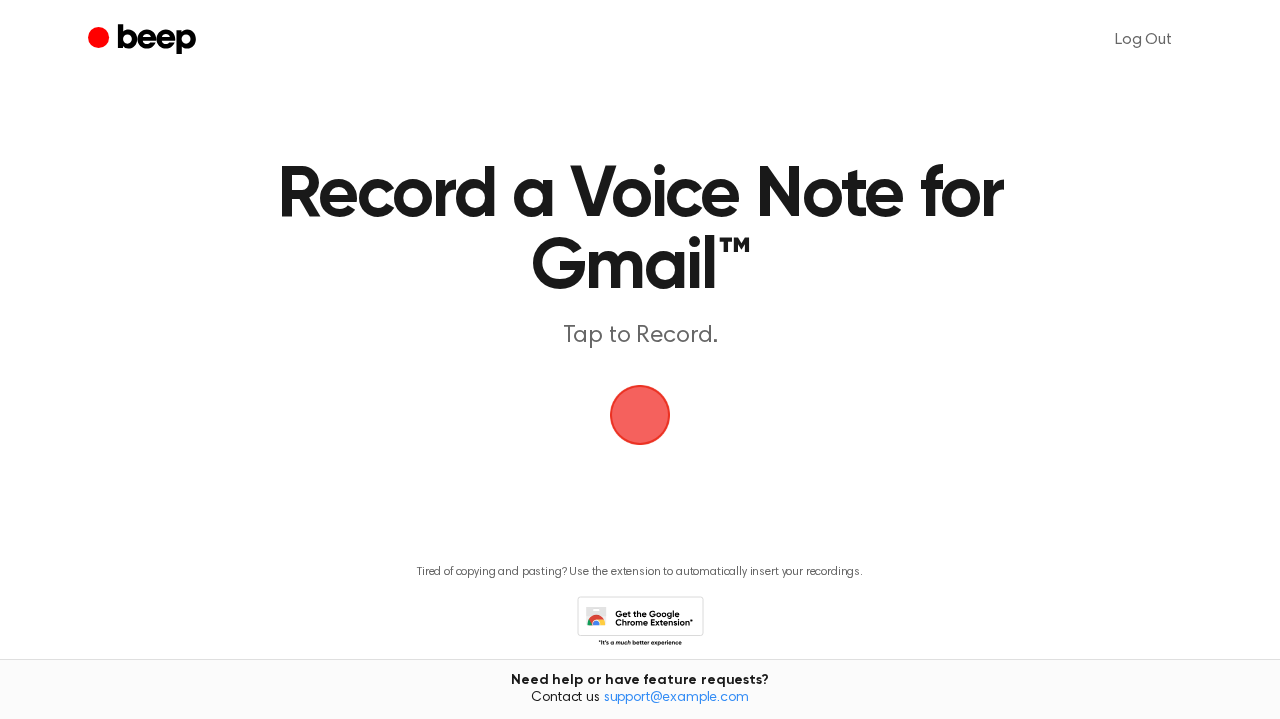 click at bounding box center (640, 415) 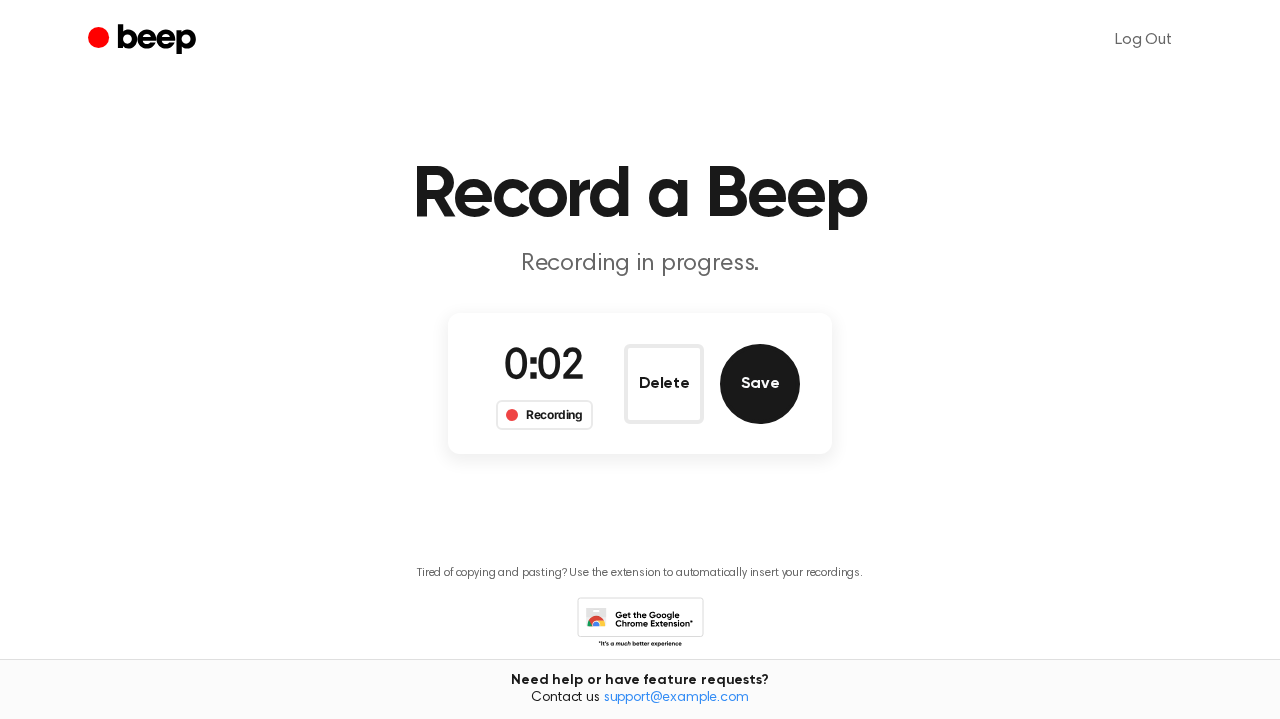 click on "Save" at bounding box center [760, 384] 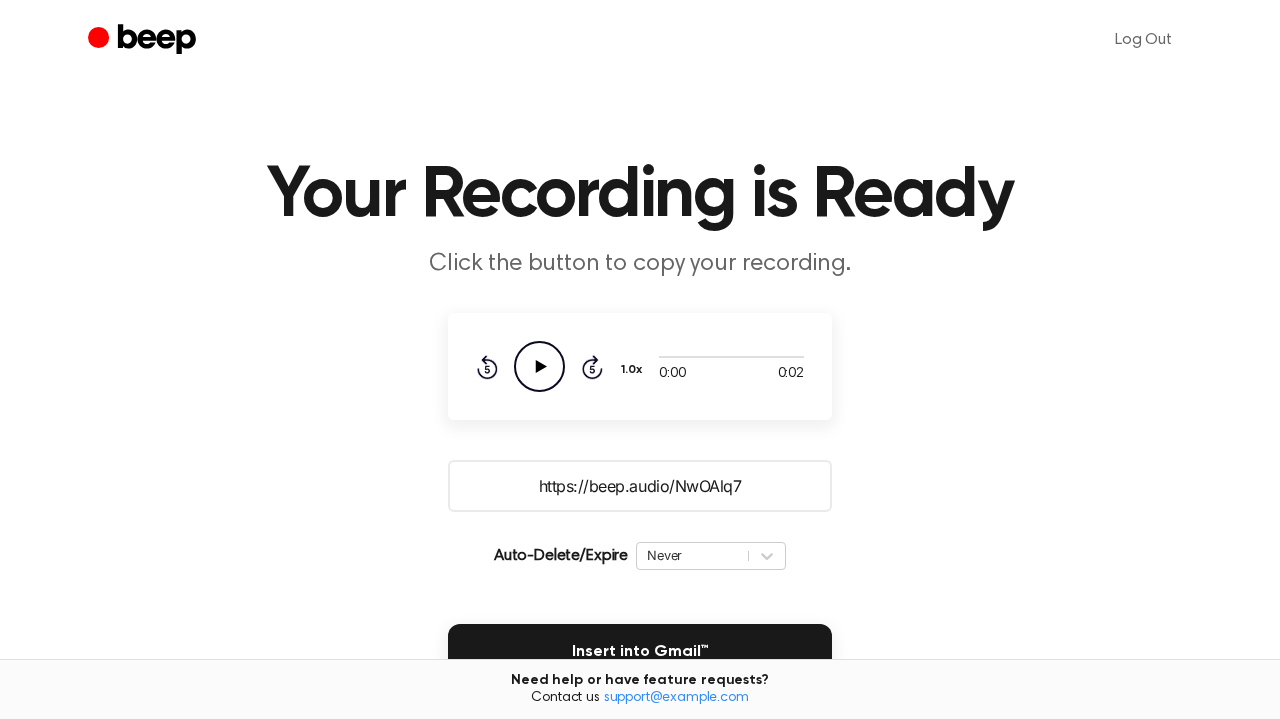 click on "Play Audio" 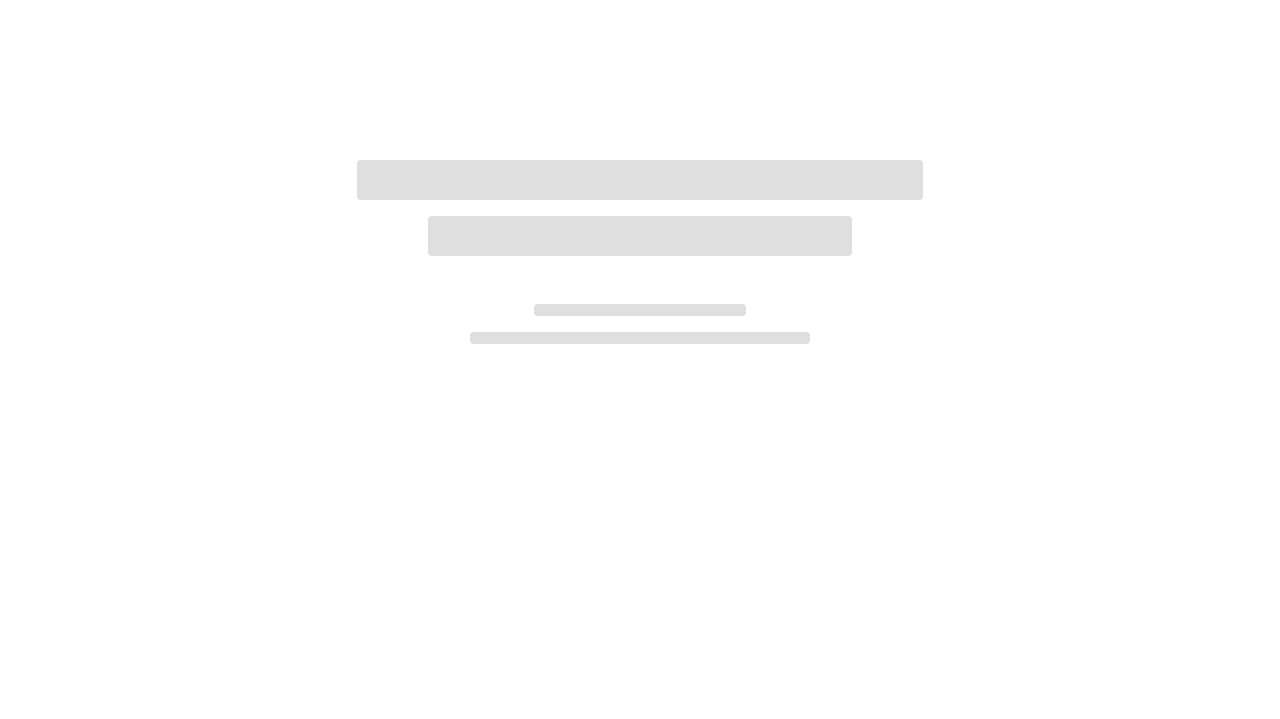 scroll, scrollTop: 0, scrollLeft: 0, axis: both 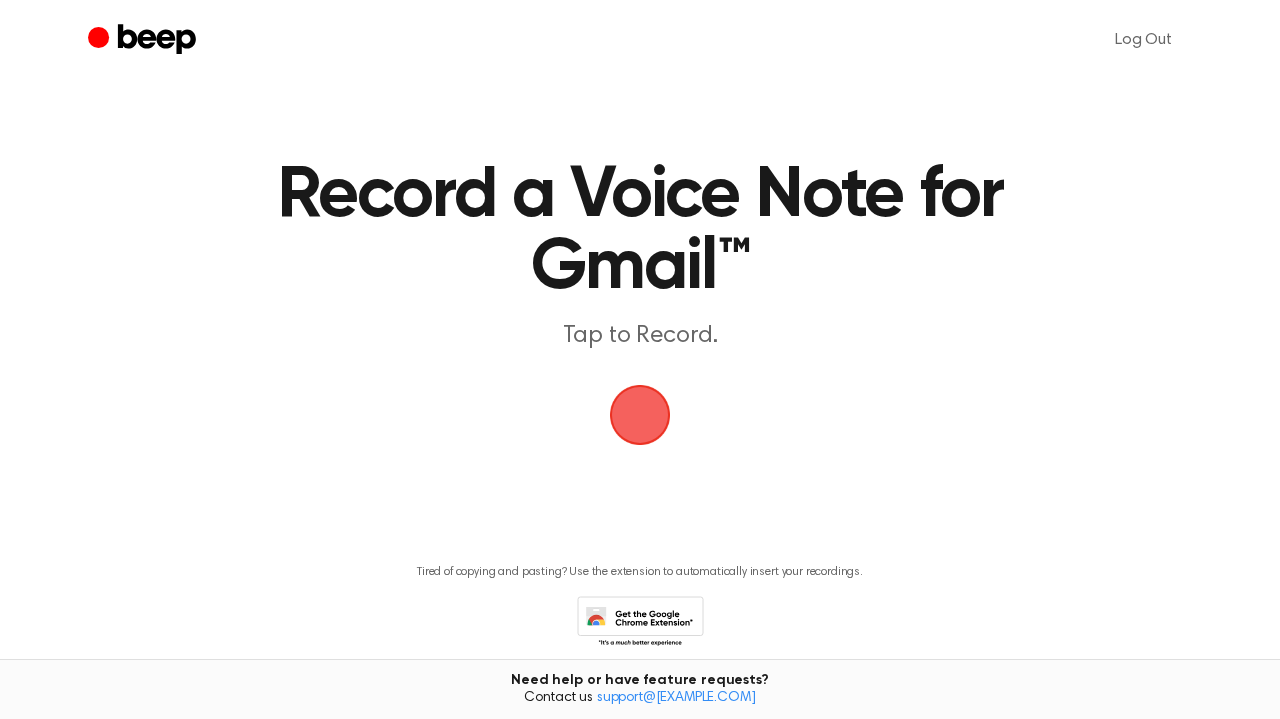 click at bounding box center (640, 415) 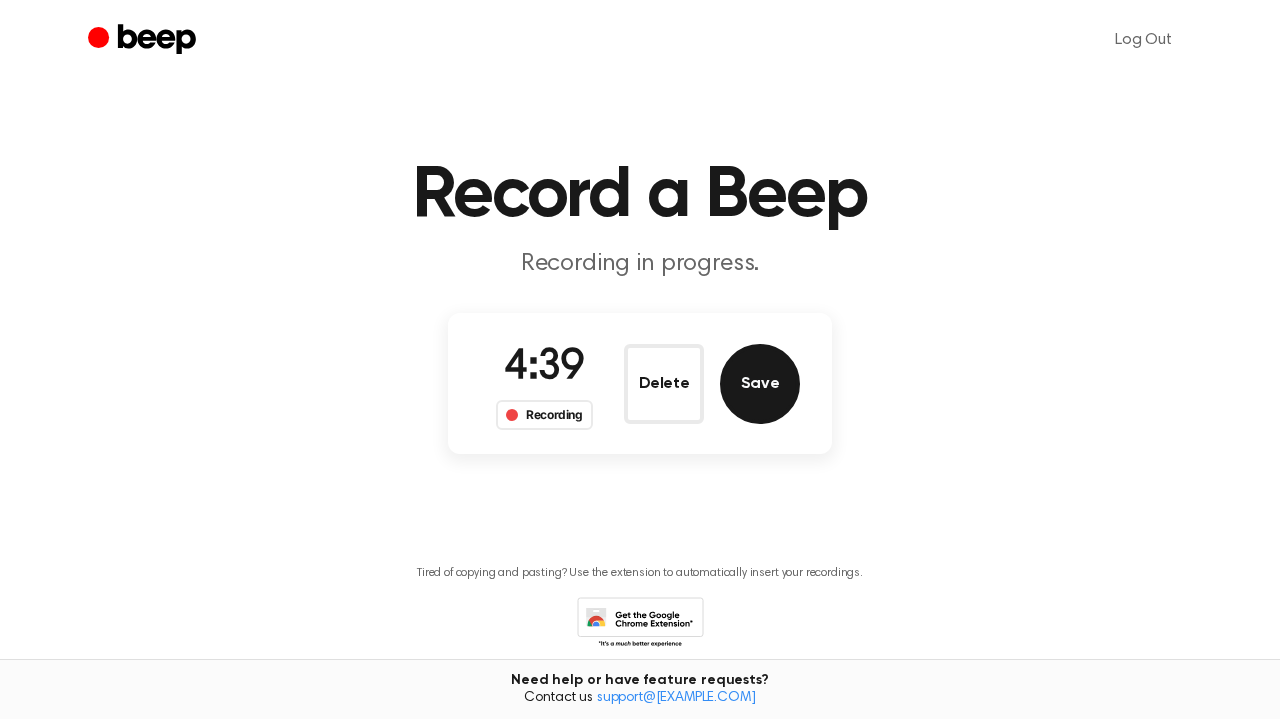 click on "Save" at bounding box center [760, 384] 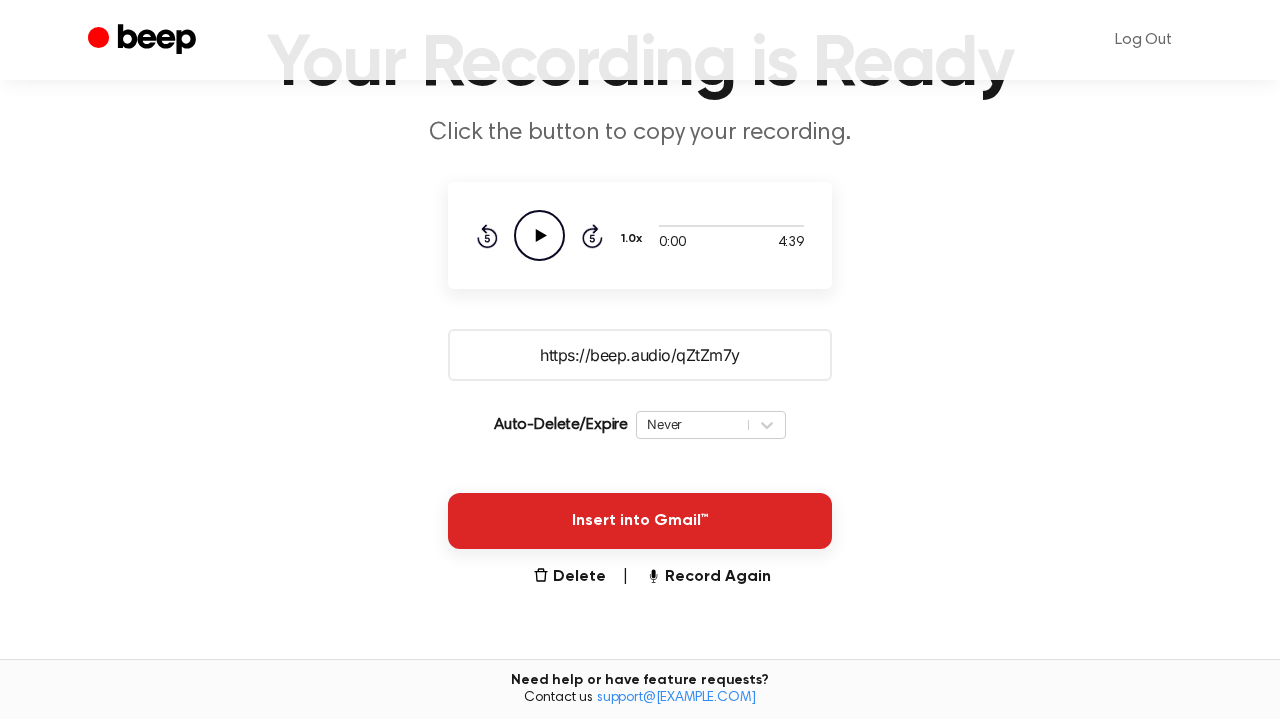 scroll, scrollTop: 173, scrollLeft: 0, axis: vertical 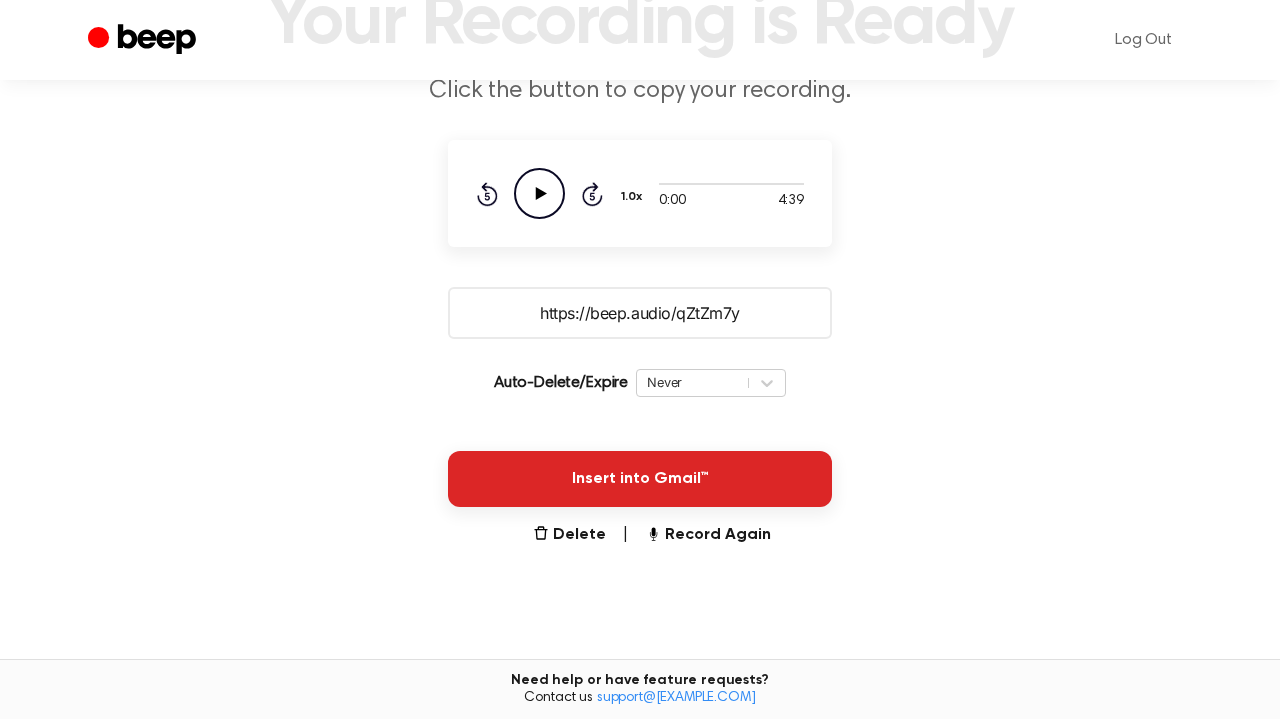 click on "Insert into Gmail™" at bounding box center [640, 479] 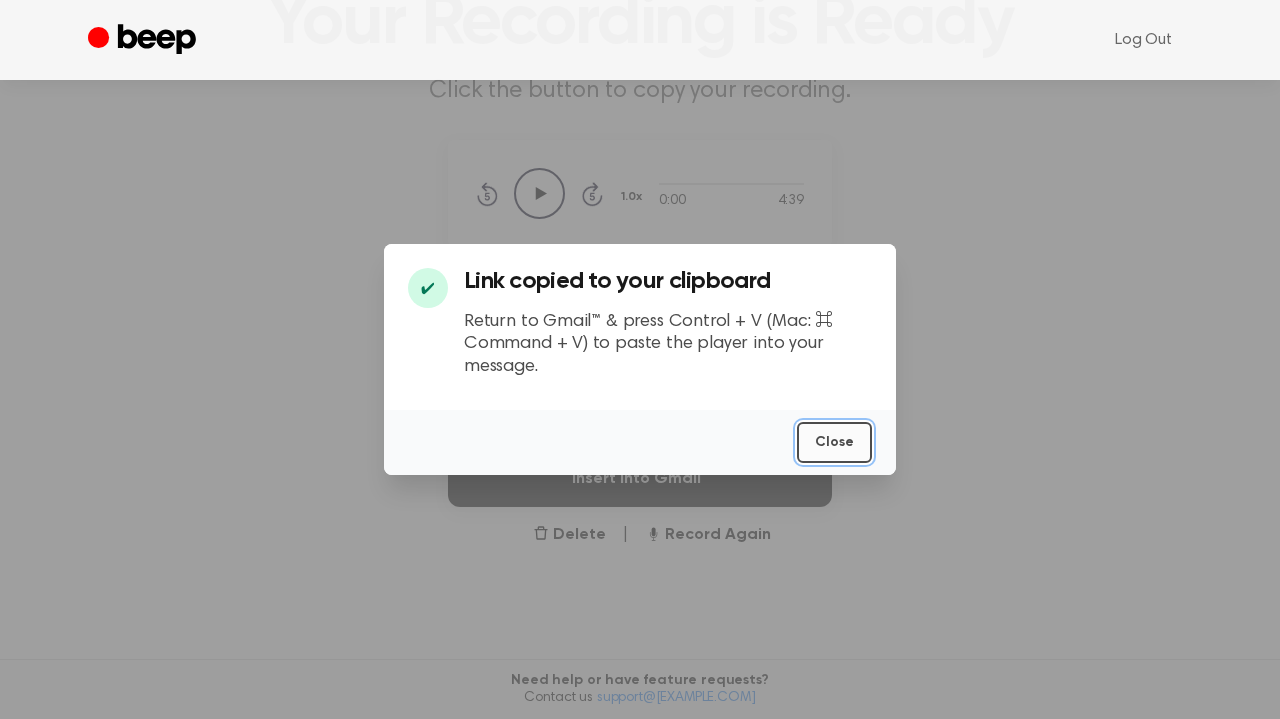 click on "Close" at bounding box center (834, 442) 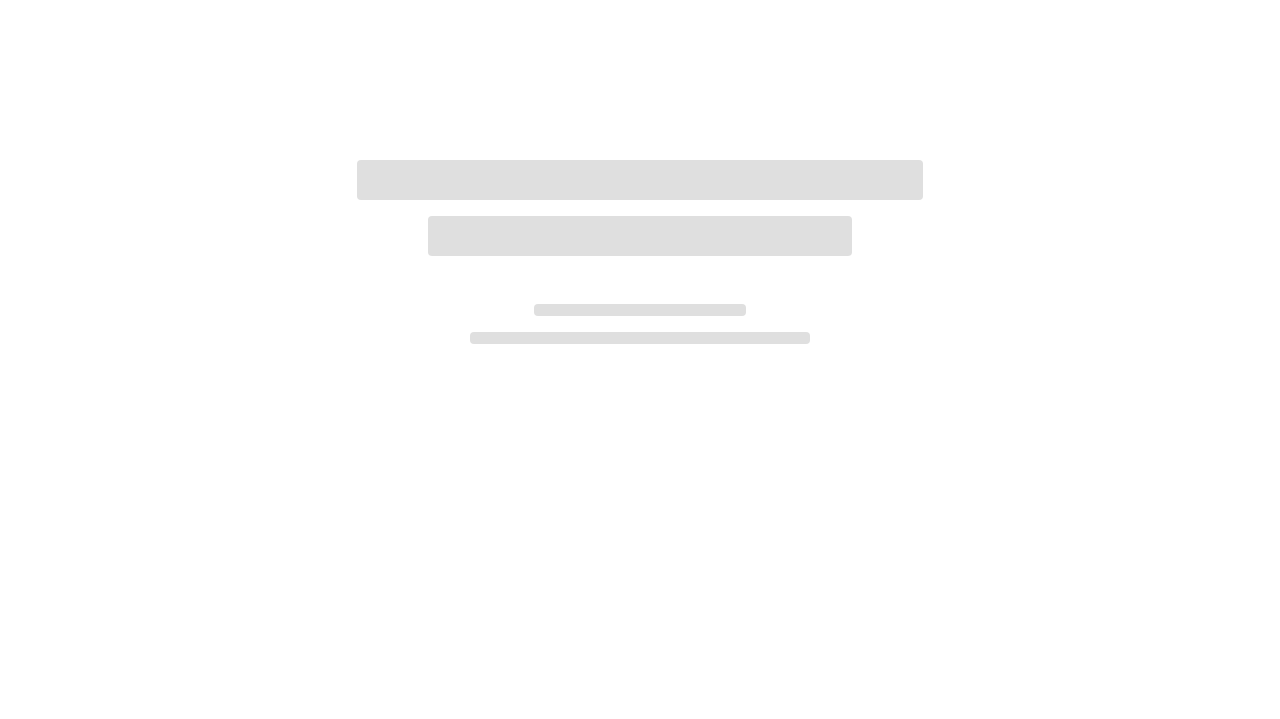 scroll, scrollTop: 0, scrollLeft: 0, axis: both 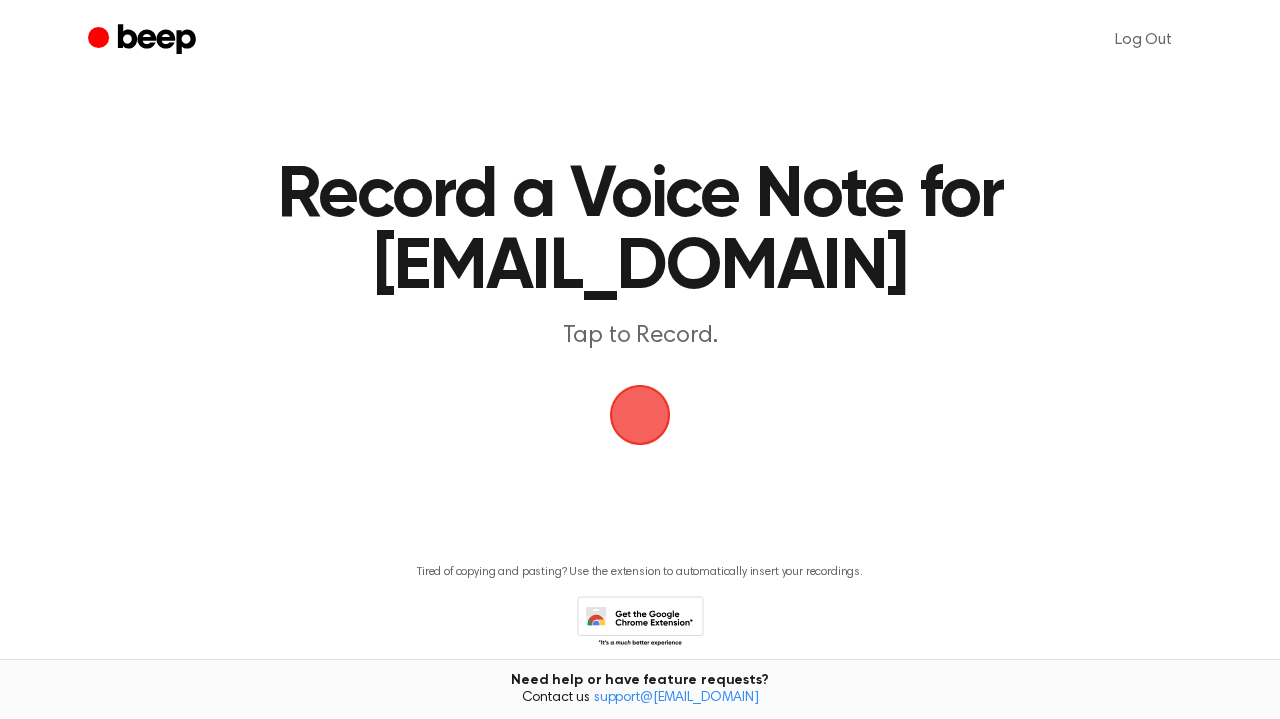 click at bounding box center (640, 415) 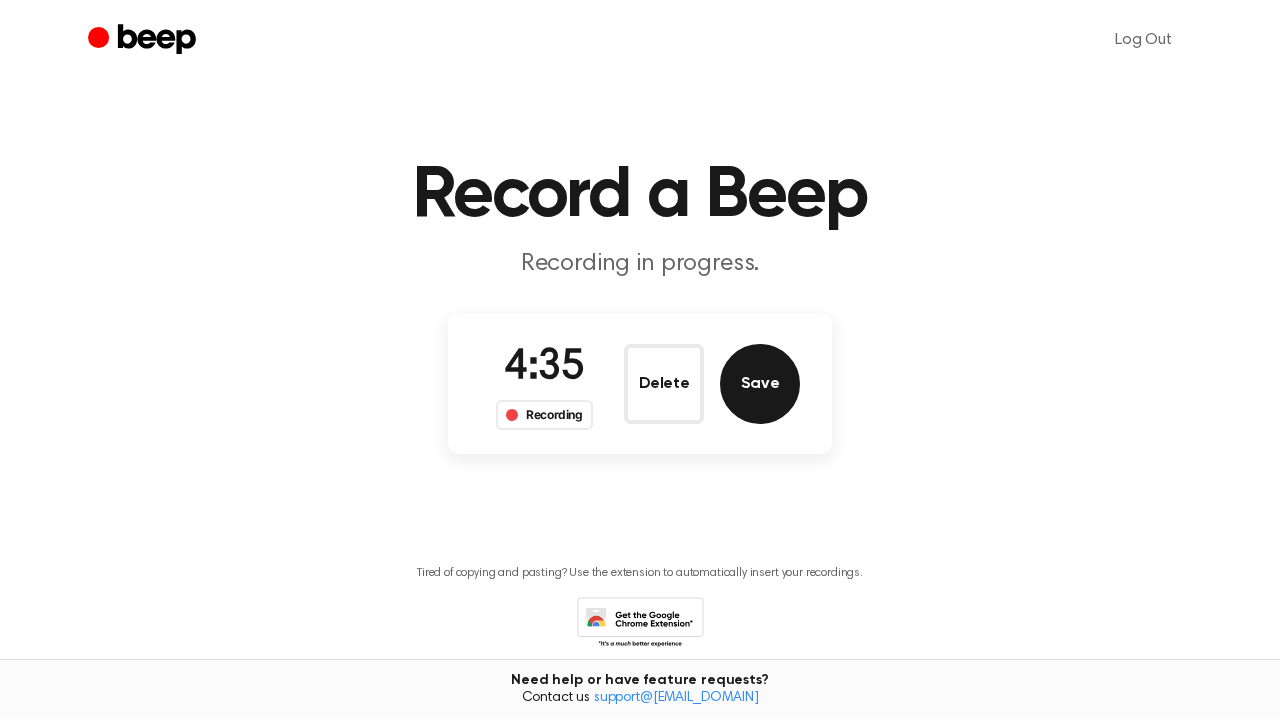 click on "Save" at bounding box center (760, 384) 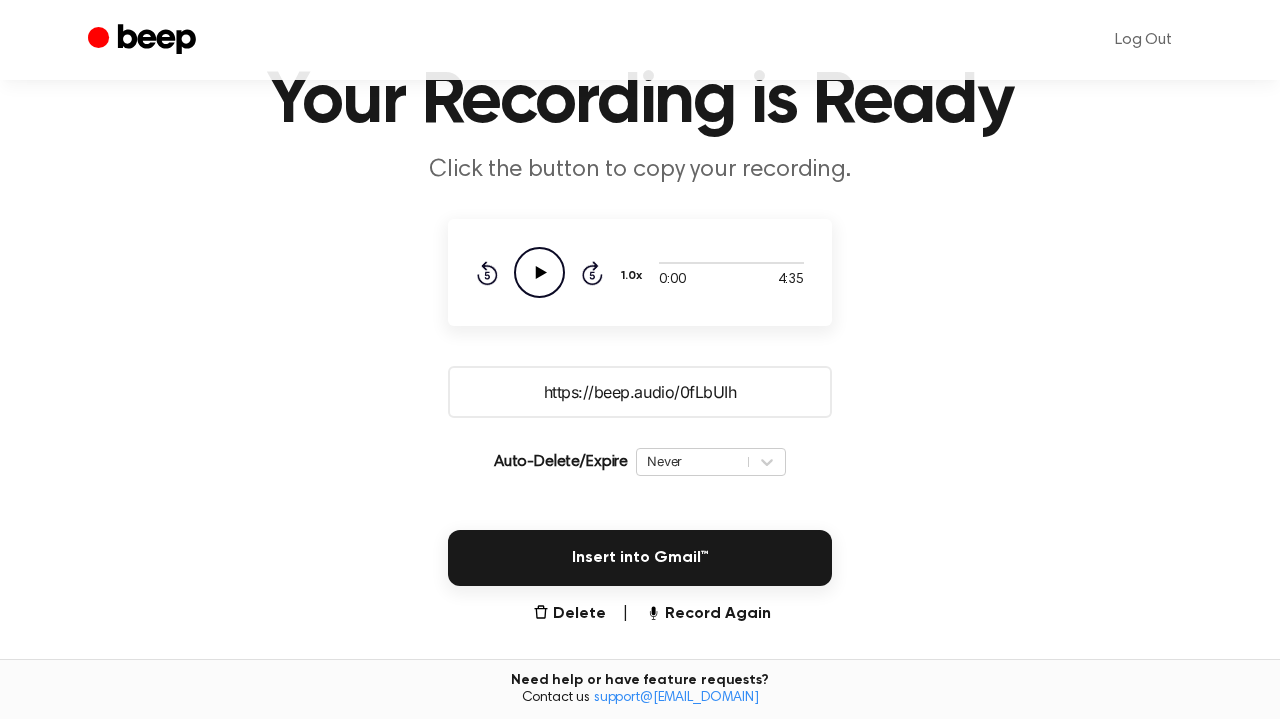 scroll, scrollTop: 100, scrollLeft: 0, axis: vertical 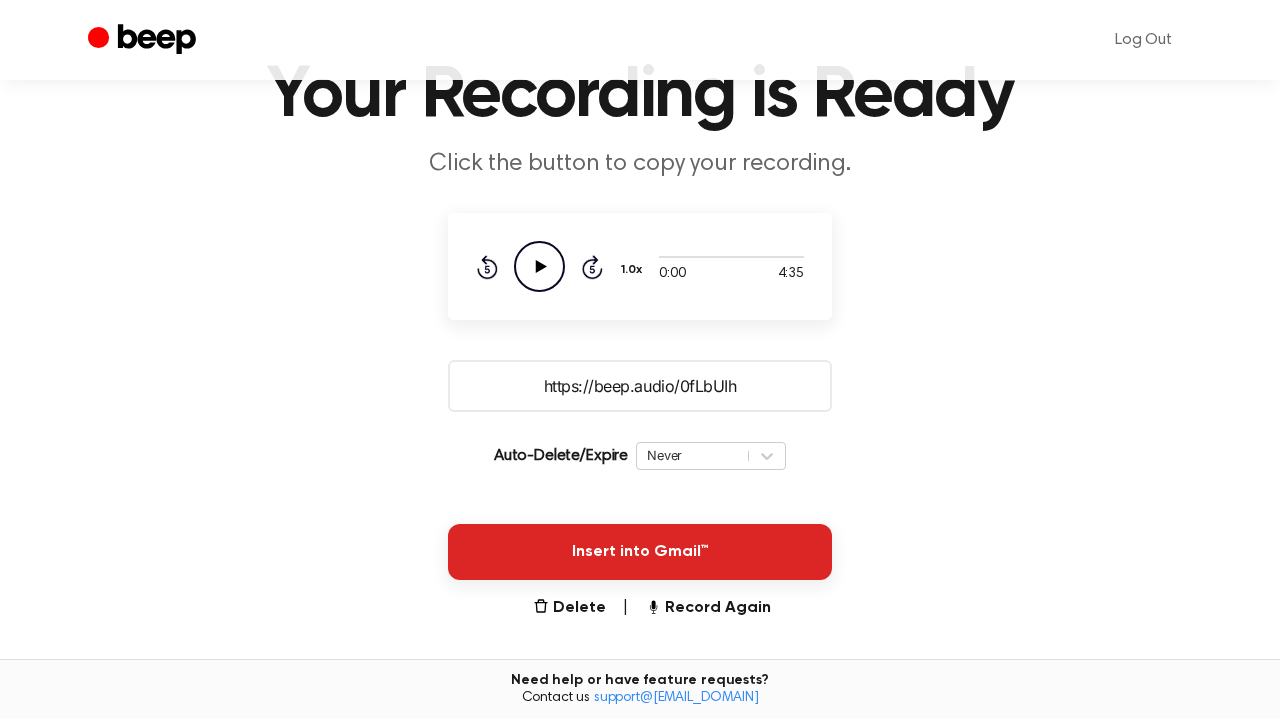 click on "Insert into Gmail™" at bounding box center [640, 552] 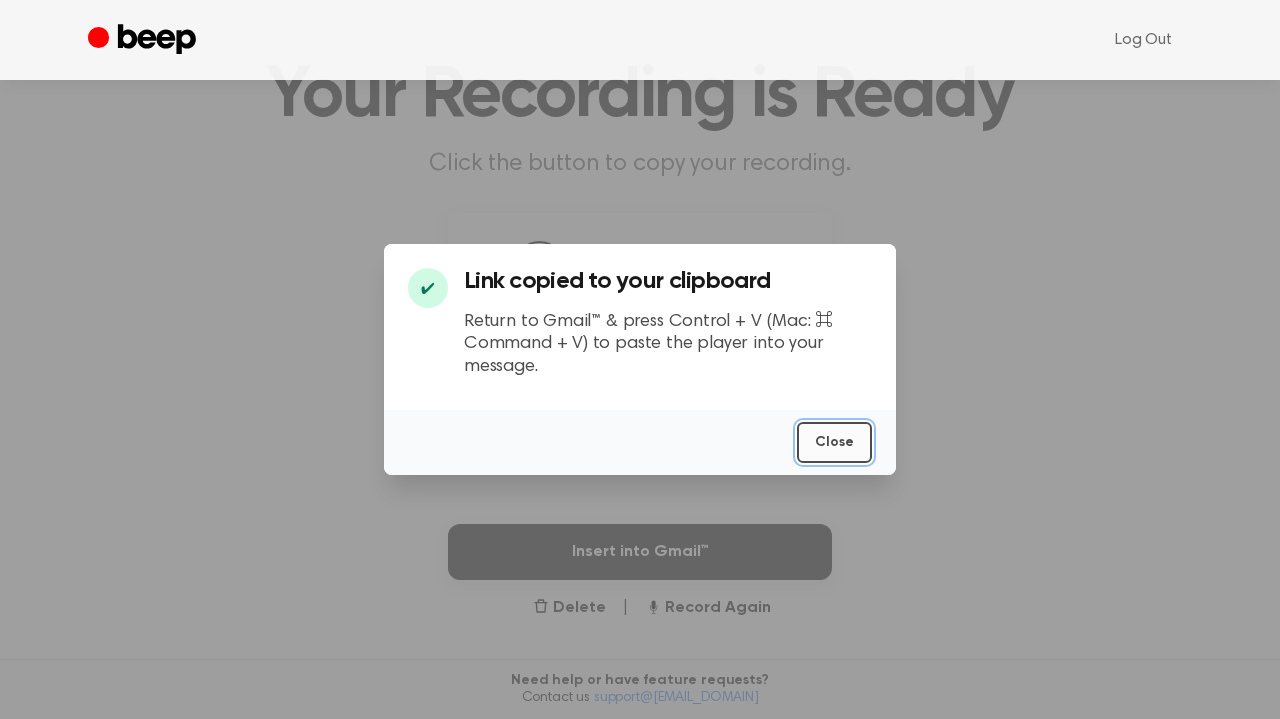 click on "Close" at bounding box center (834, 442) 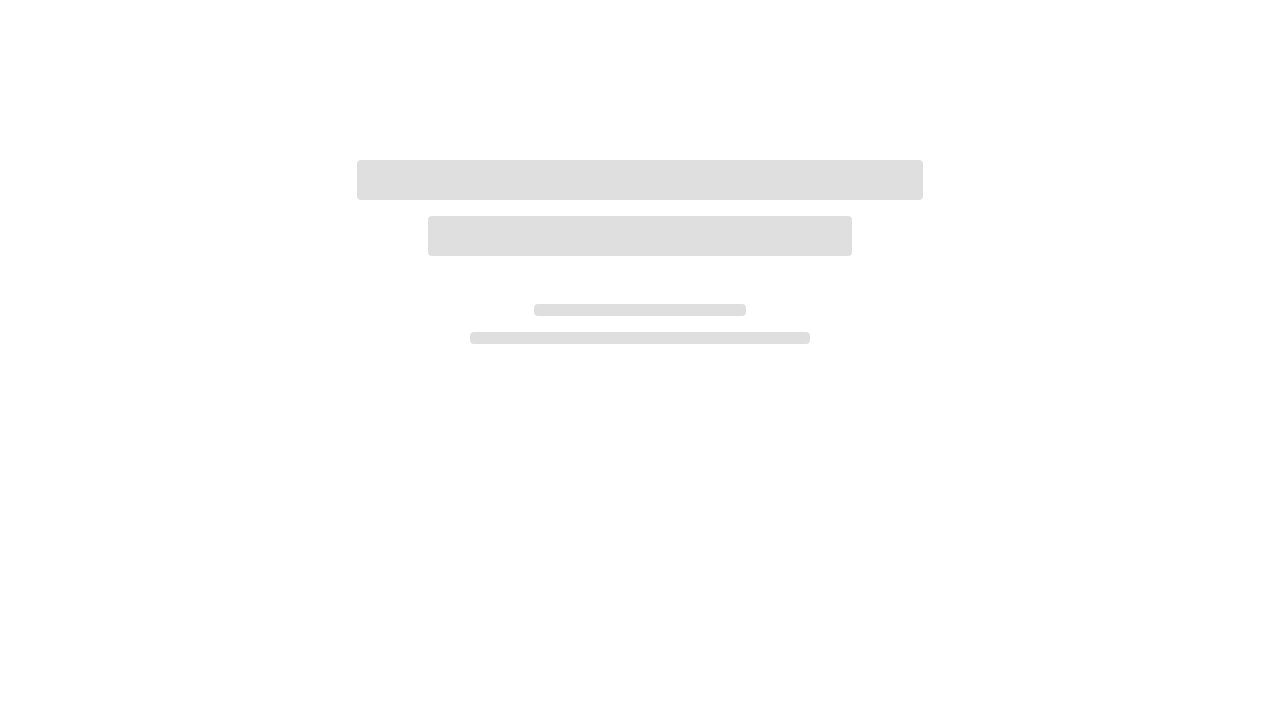 scroll, scrollTop: 0, scrollLeft: 0, axis: both 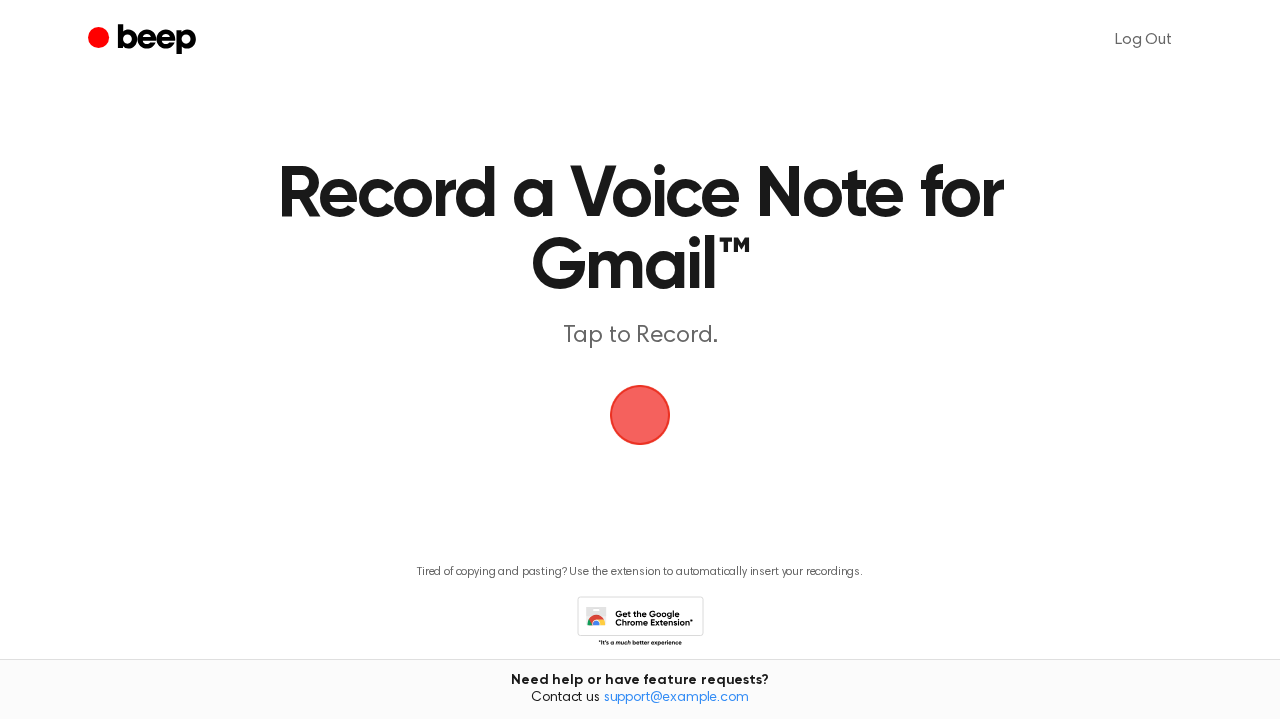 click at bounding box center [640, 415] 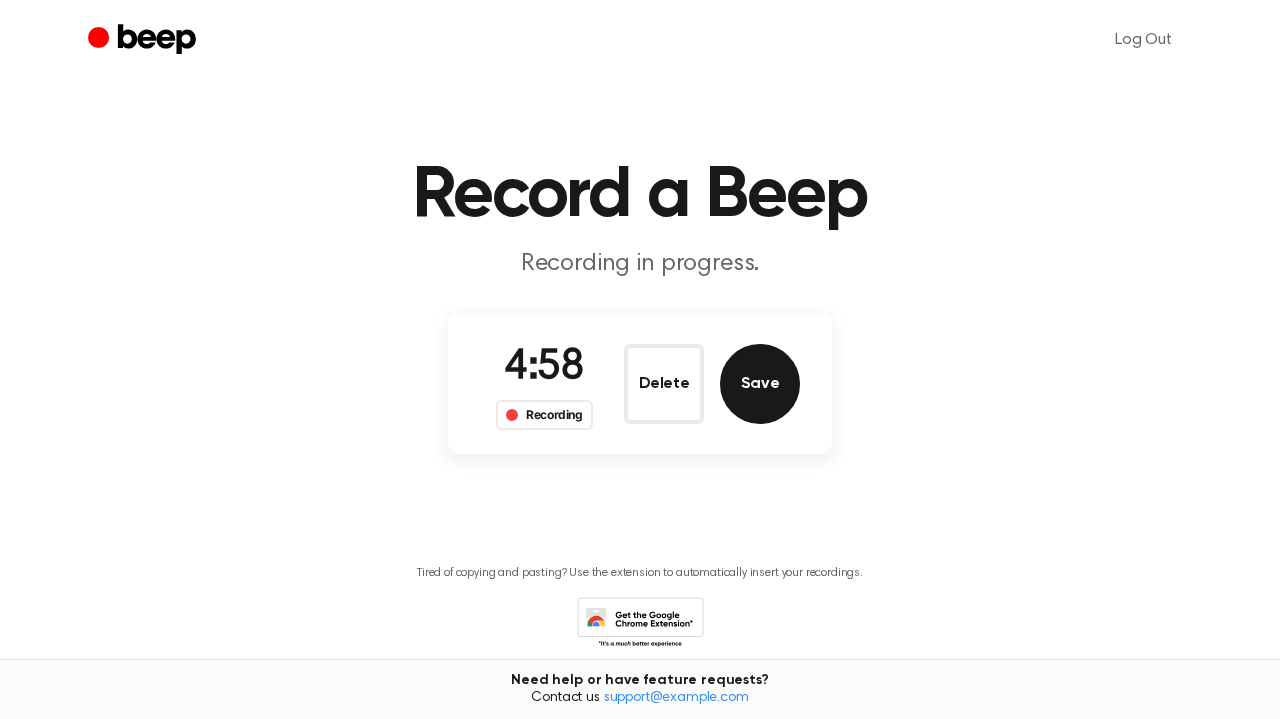 click on "Save" at bounding box center [760, 384] 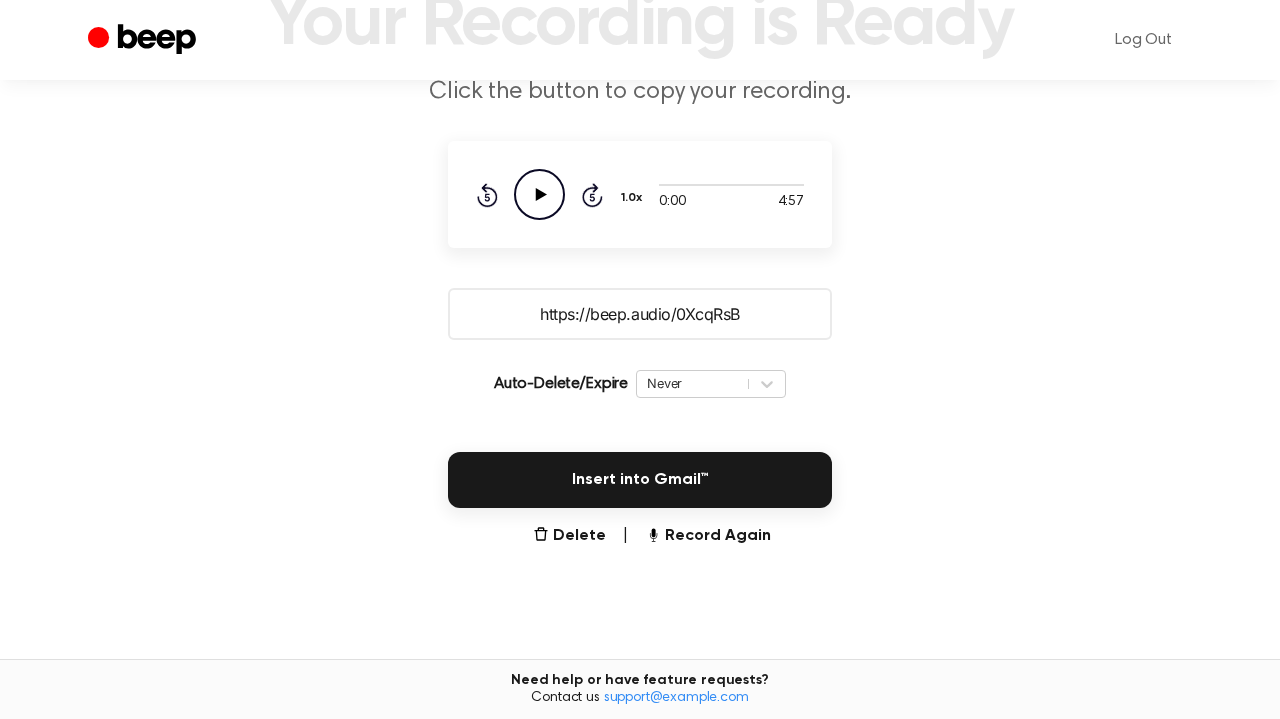 scroll, scrollTop: 193, scrollLeft: 0, axis: vertical 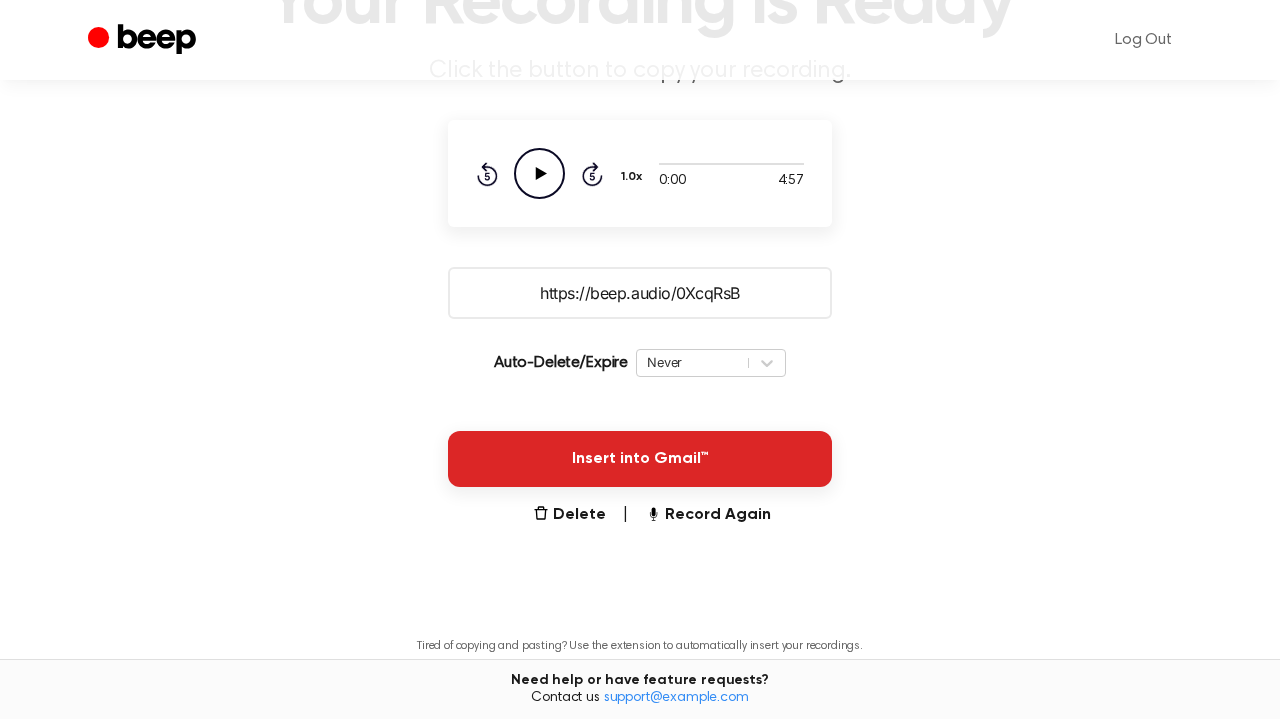 click on "Insert into Gmail™" at bounding box center (640, 459) 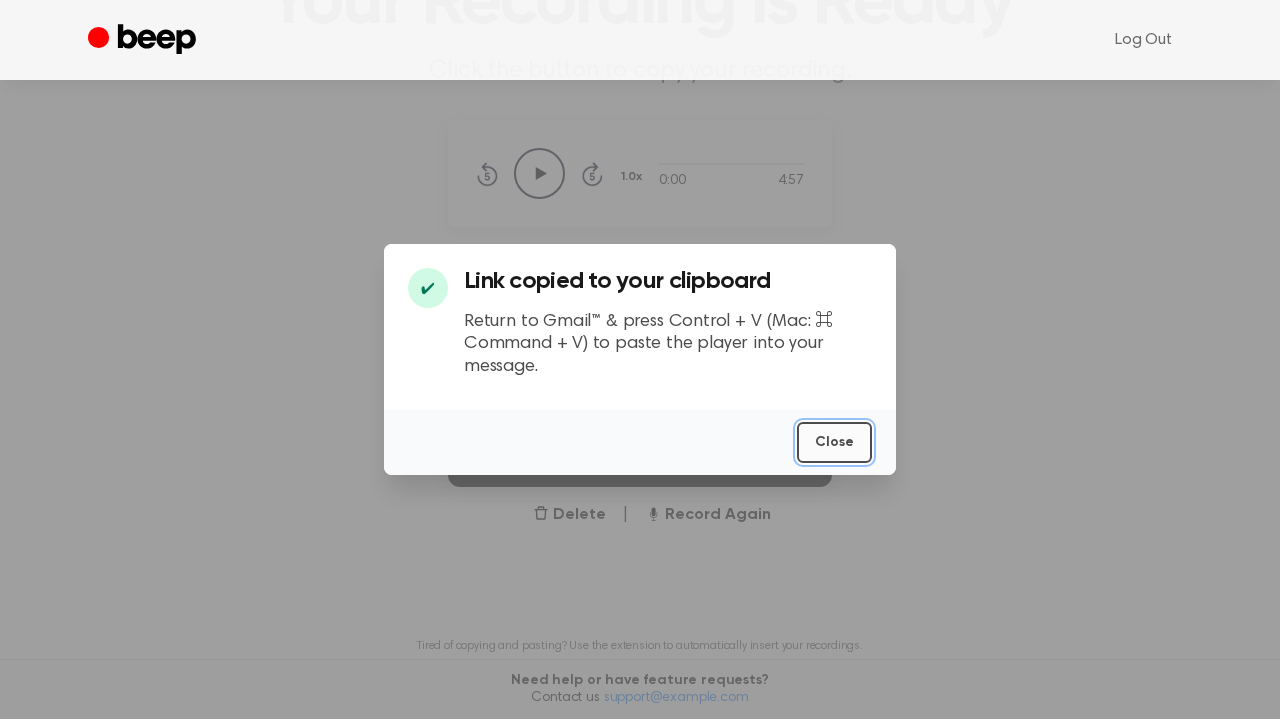 click on "Close" at bounding box center [834, 442] 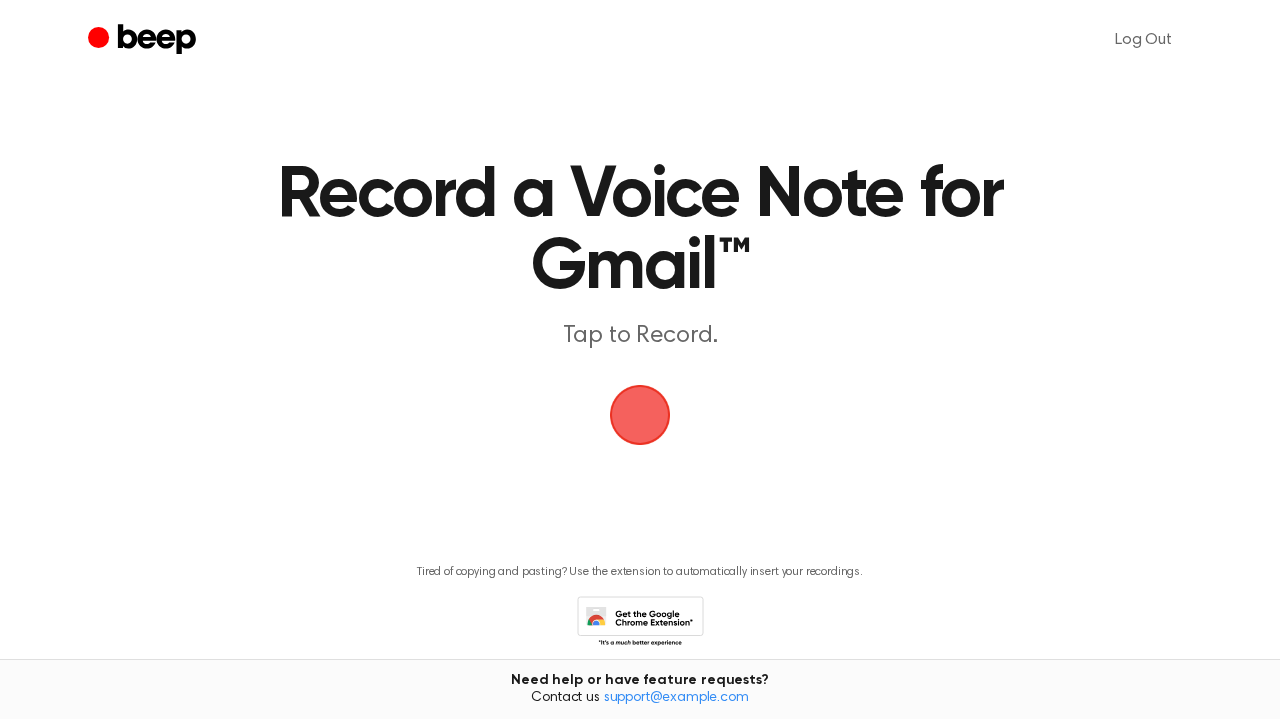 scroll, scrollTop: 0, scrollLeft: 0, axis: both 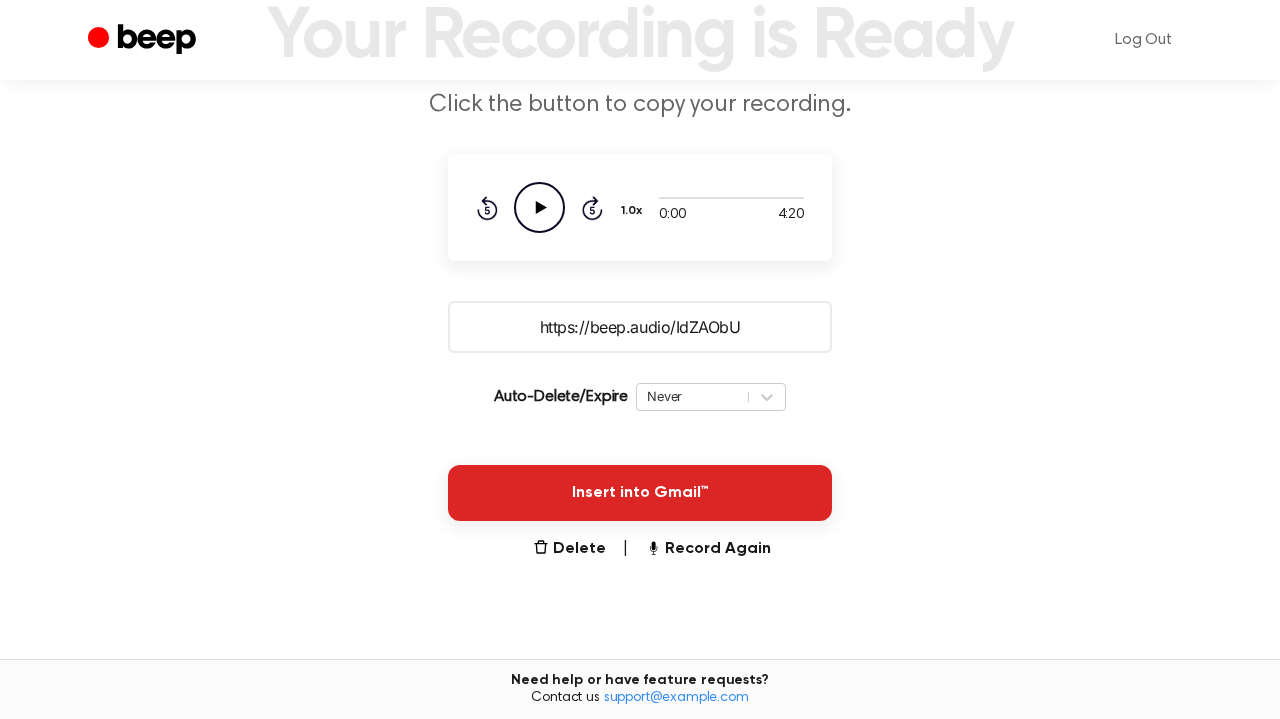 click on "Insert into Gmail™" at bounding box center [640, 493] 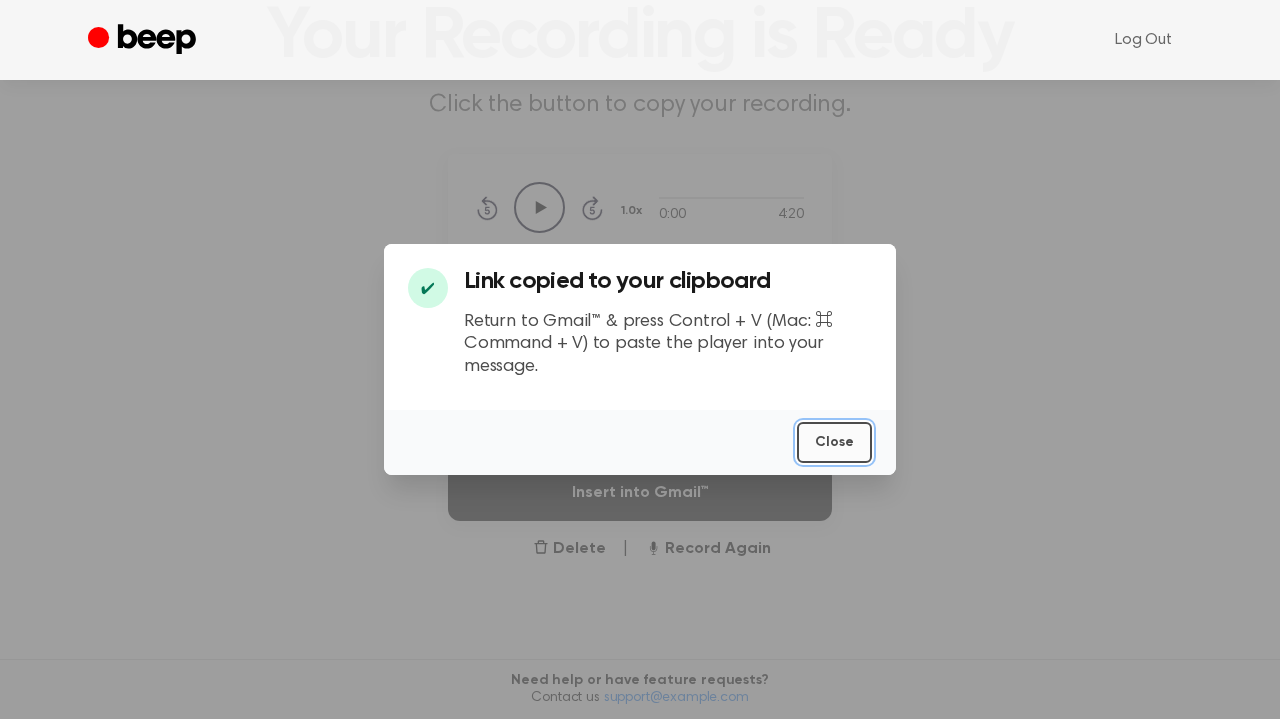 click on "Close" at bounding box center [834, 442] 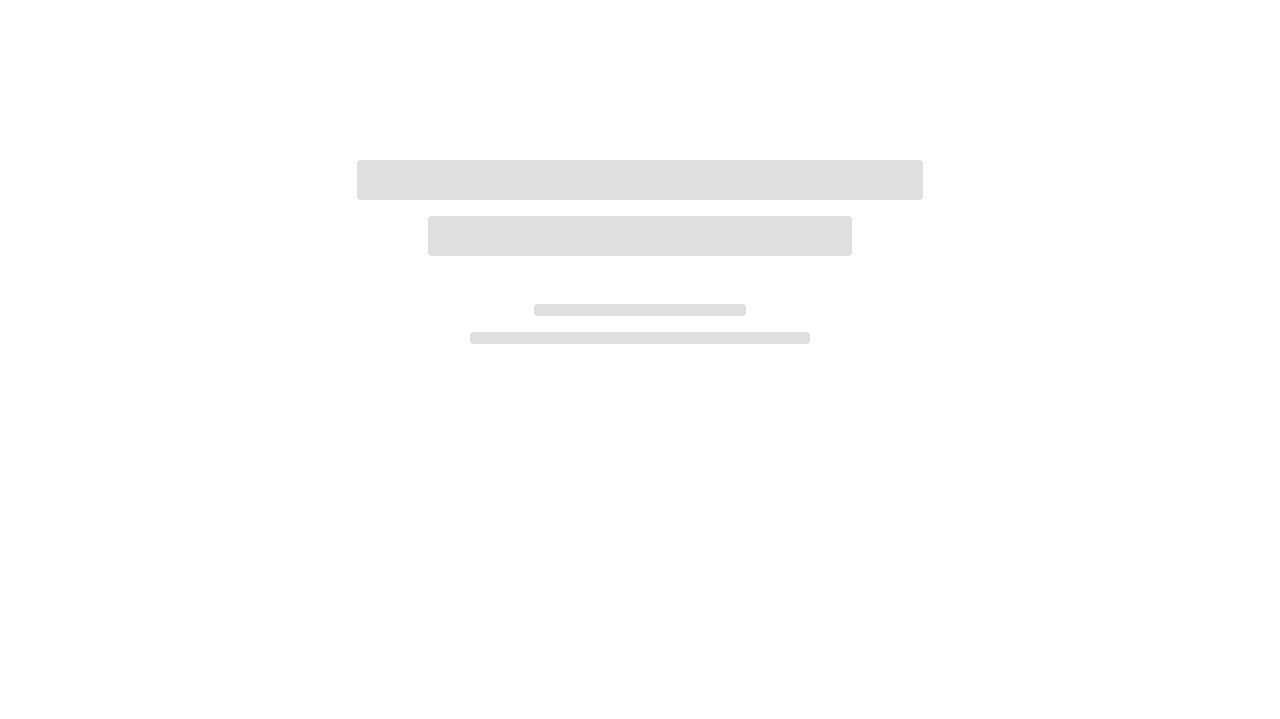 scroll, scrollTop: 0, scrollLeft: 0, axis: both 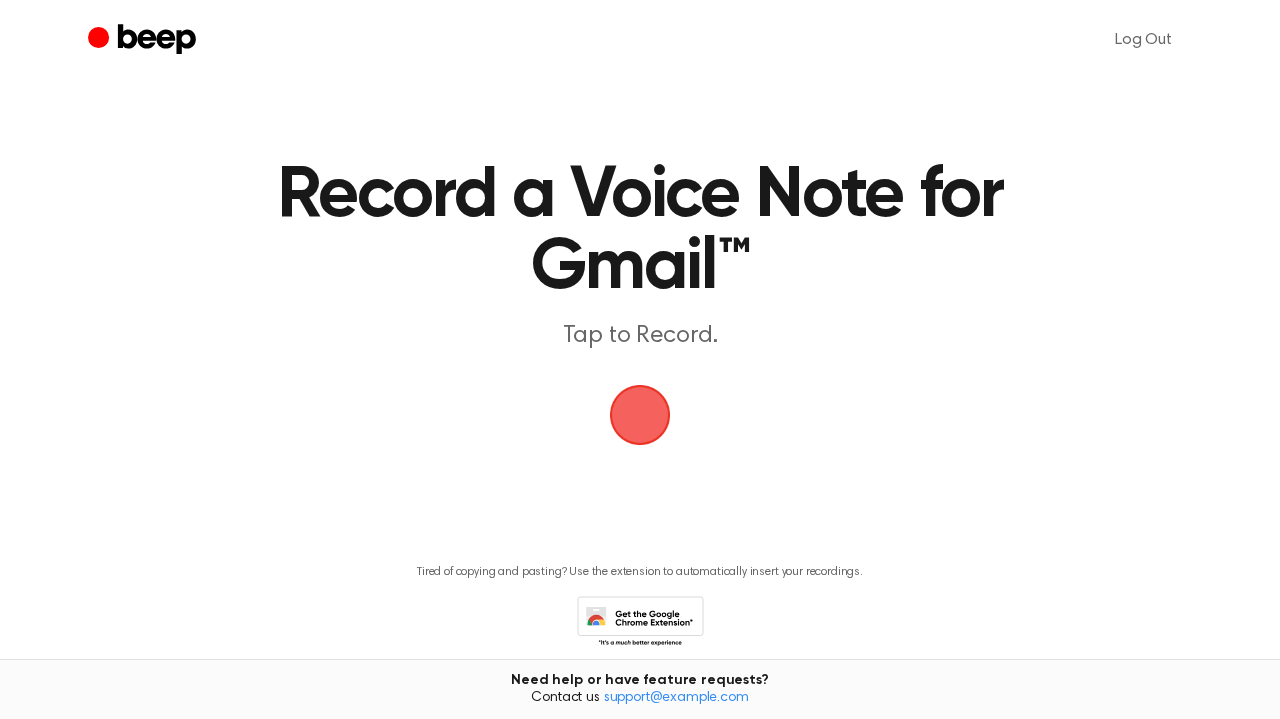 click at bounding box center [640, 415] 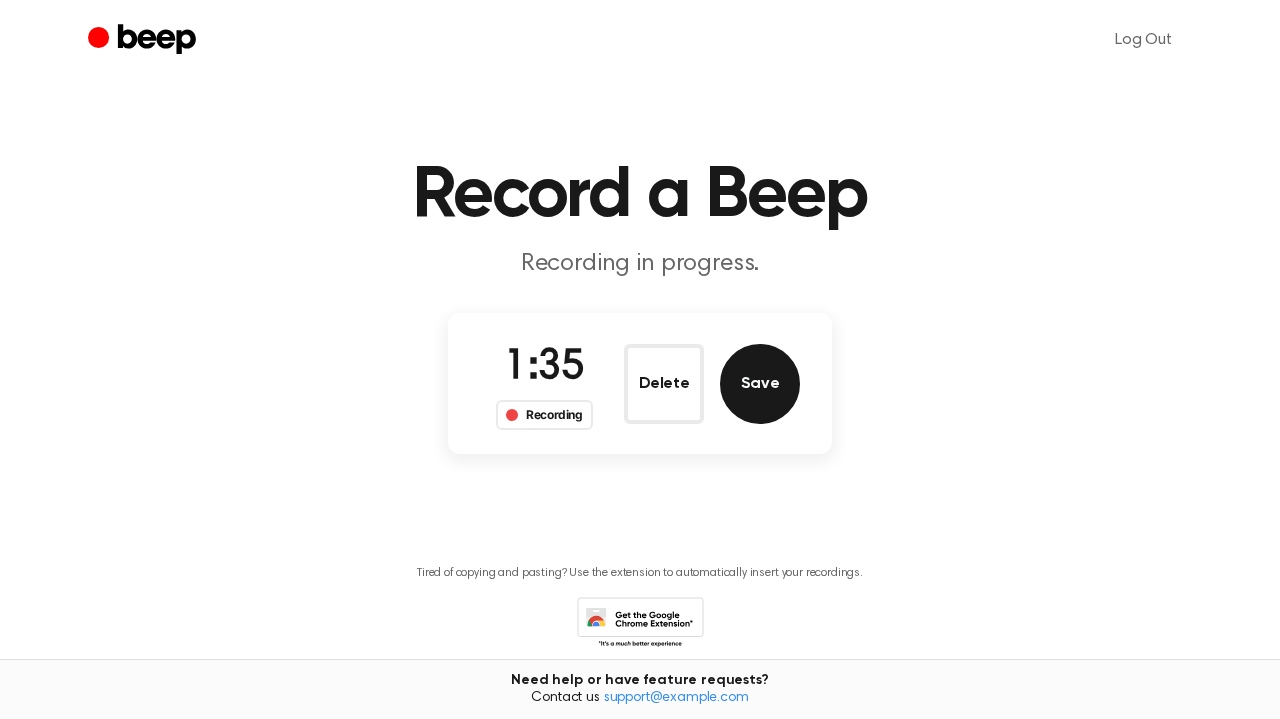 click on "Save" at bounding box center [760, 384] 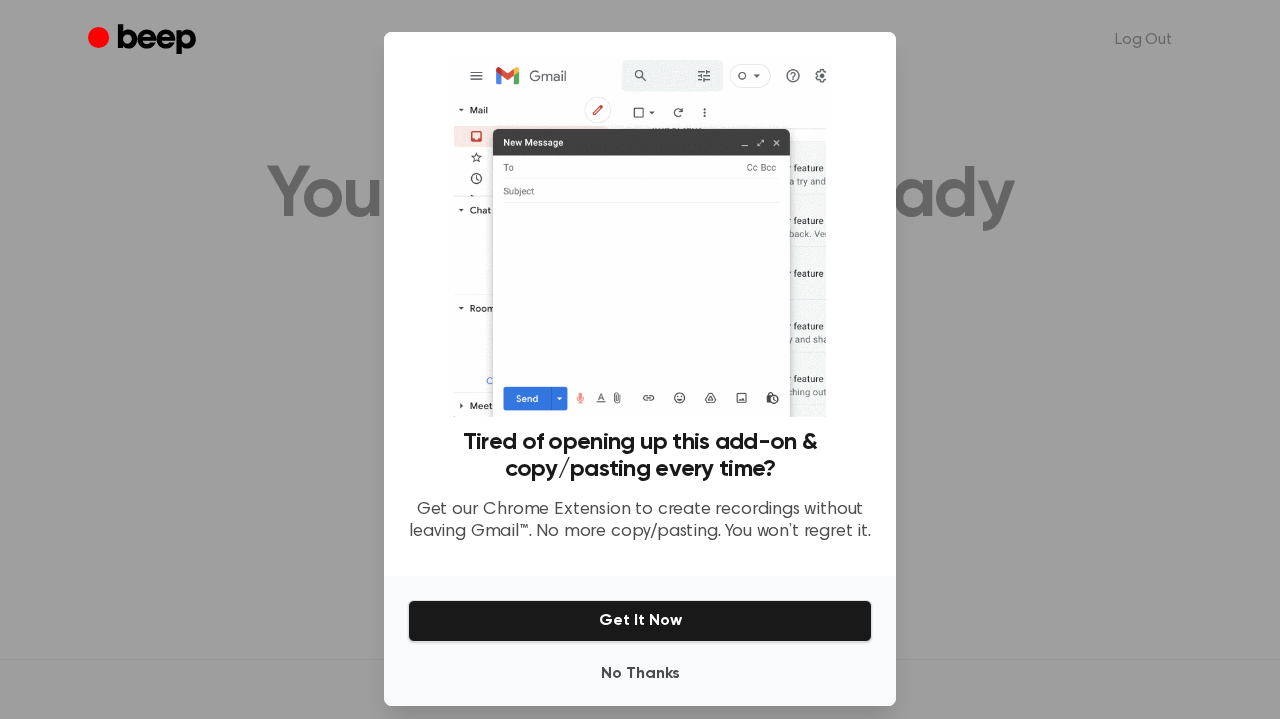 scroll, scrollTop: 19, scrollLeft: 0, axis: vertical 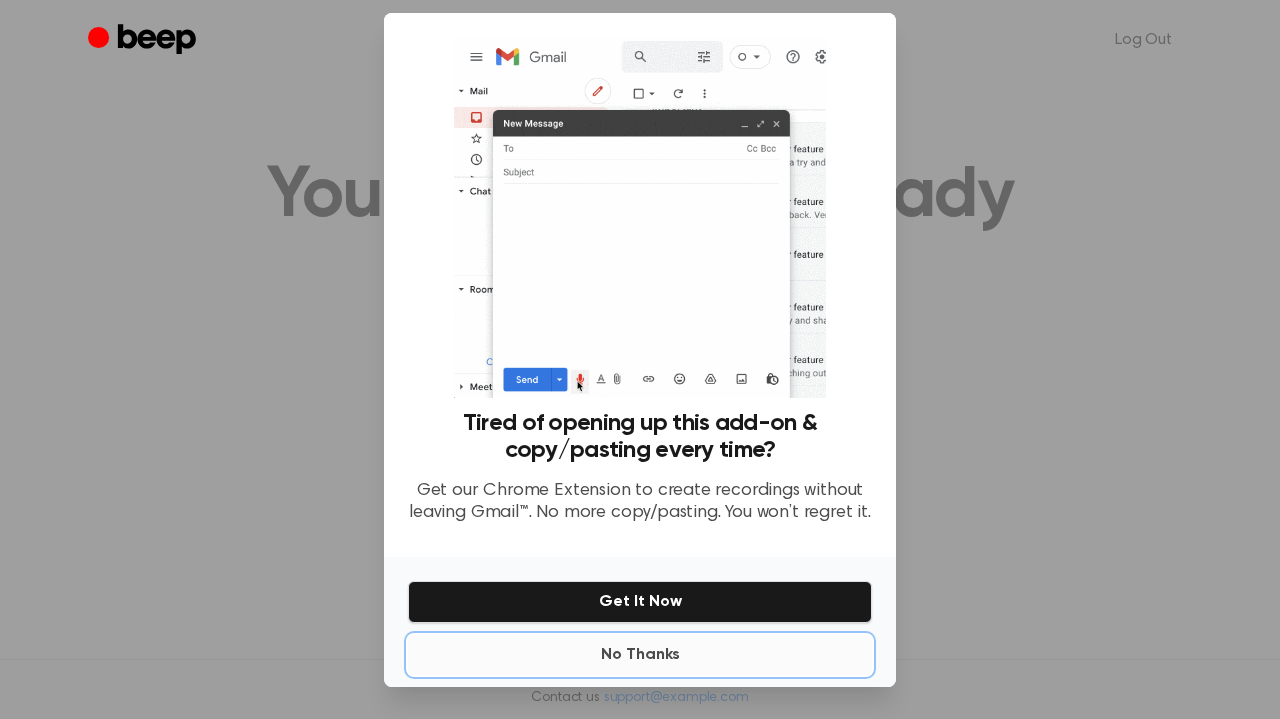 click on "No Thanks" at bounding box center (640, 655) 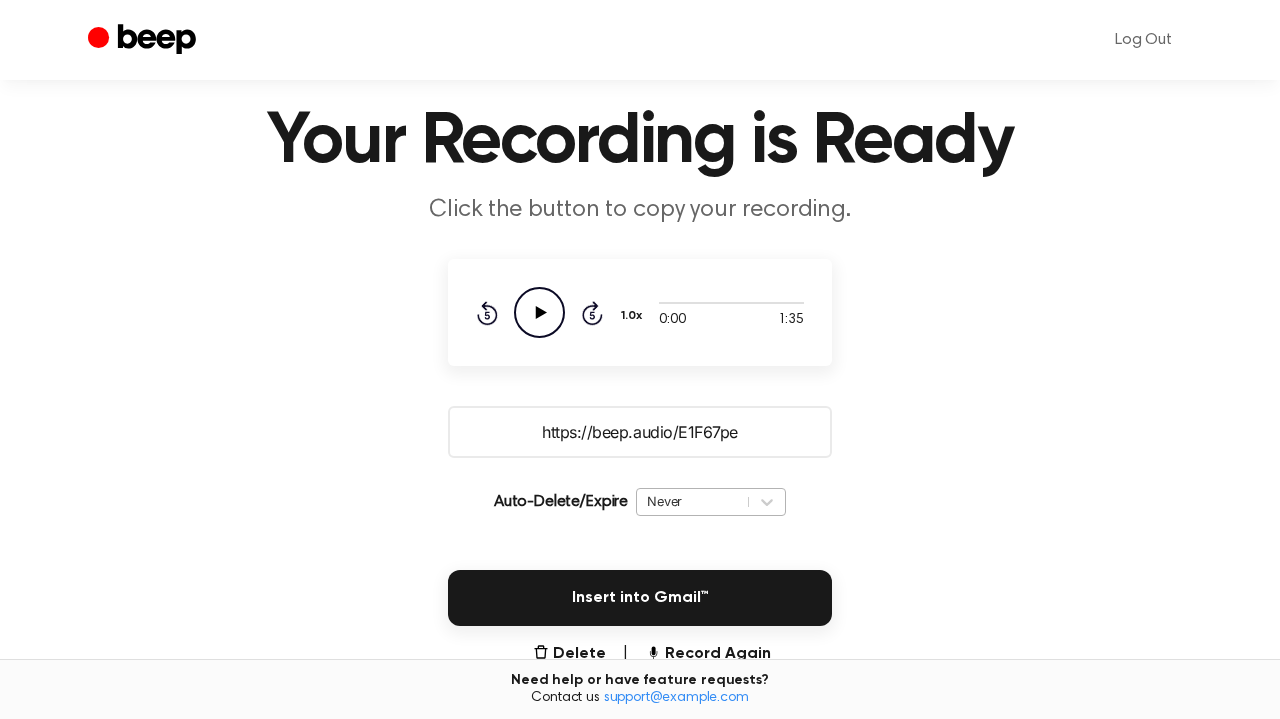 scroll, scrollTop: 68, scrollLeft: 0, axis: vertical 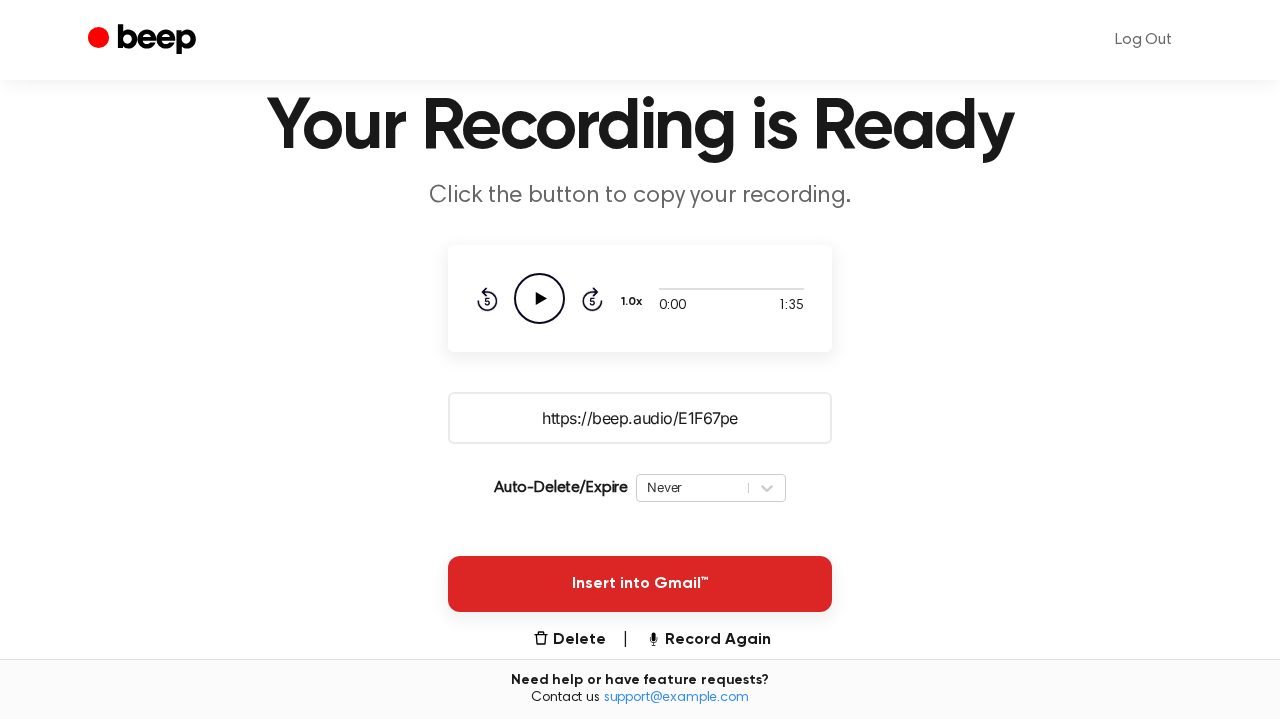 click on "Insert into Gmail™" at bounding box center [640, 584] 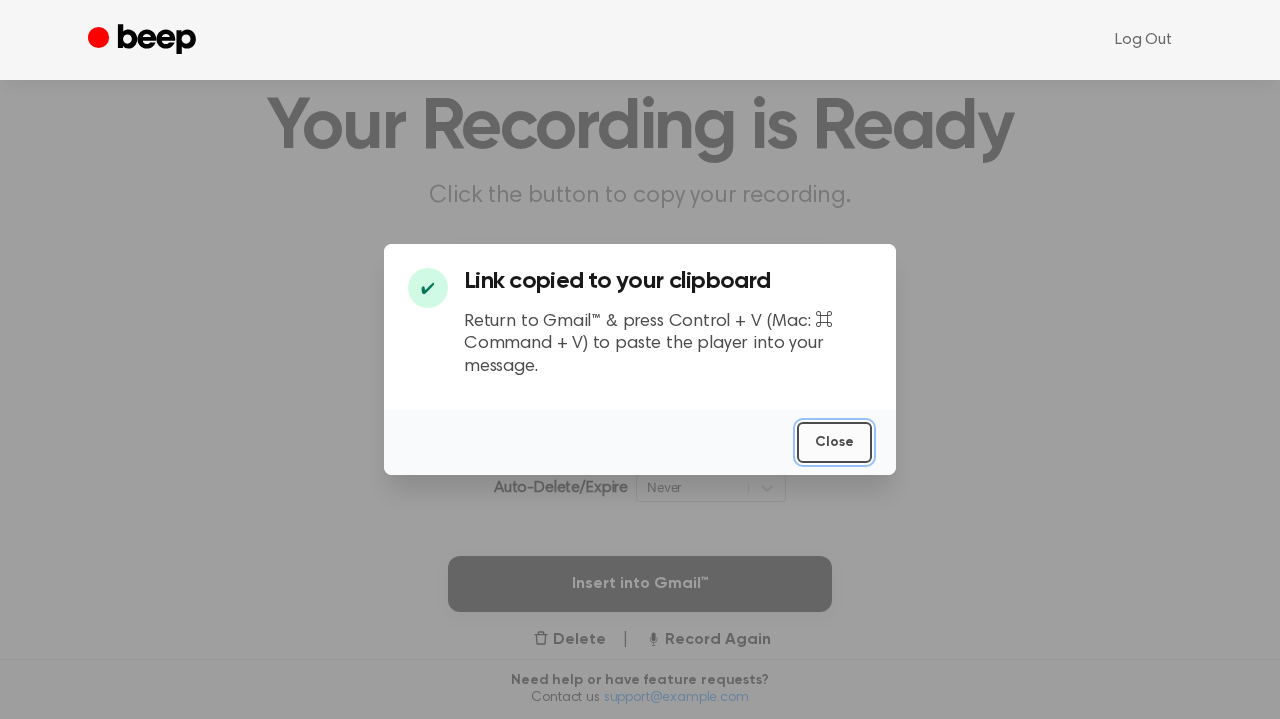 click on "Close" at bounding box center [834, 442] 